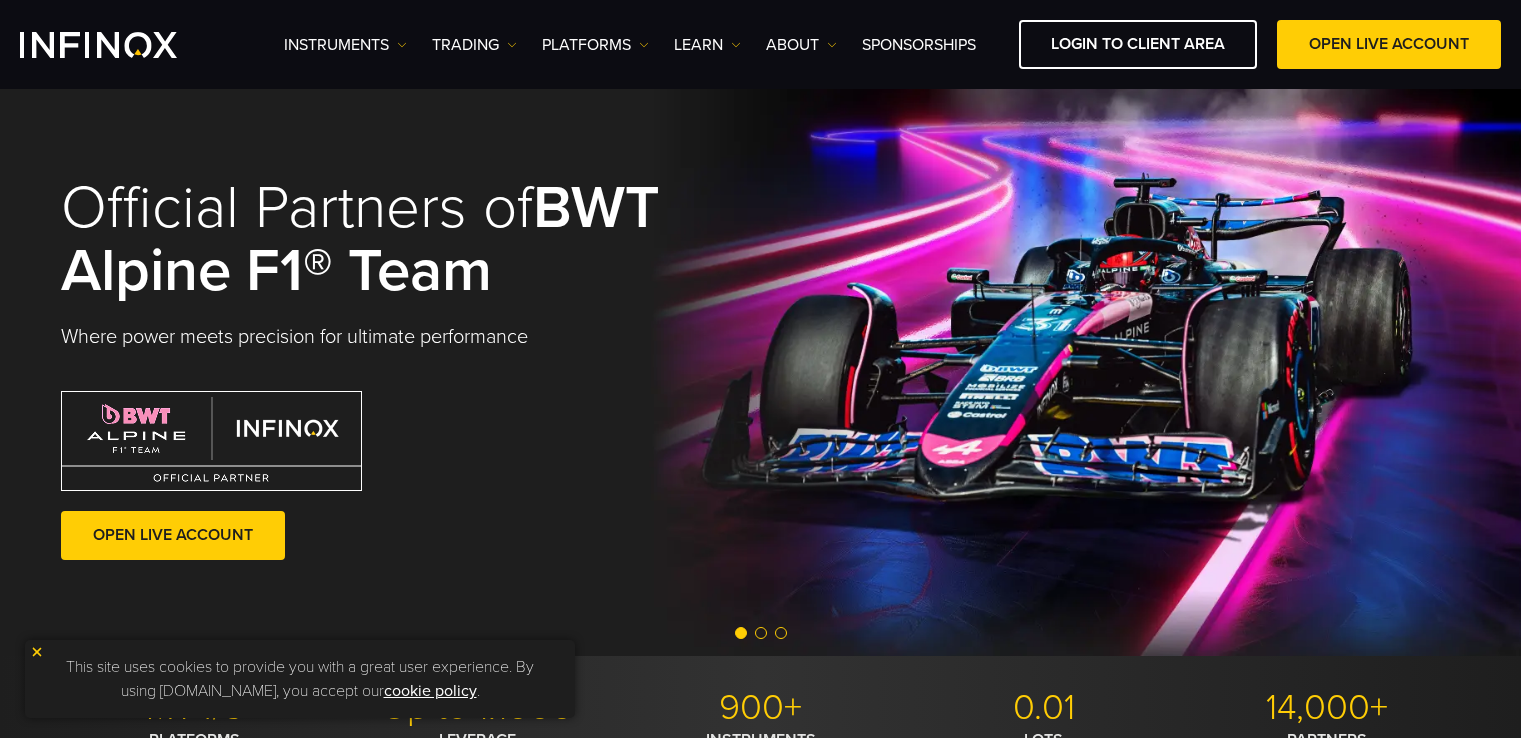 scroll, scrollTop: 480, scrollLeft: 0, axis: vertical 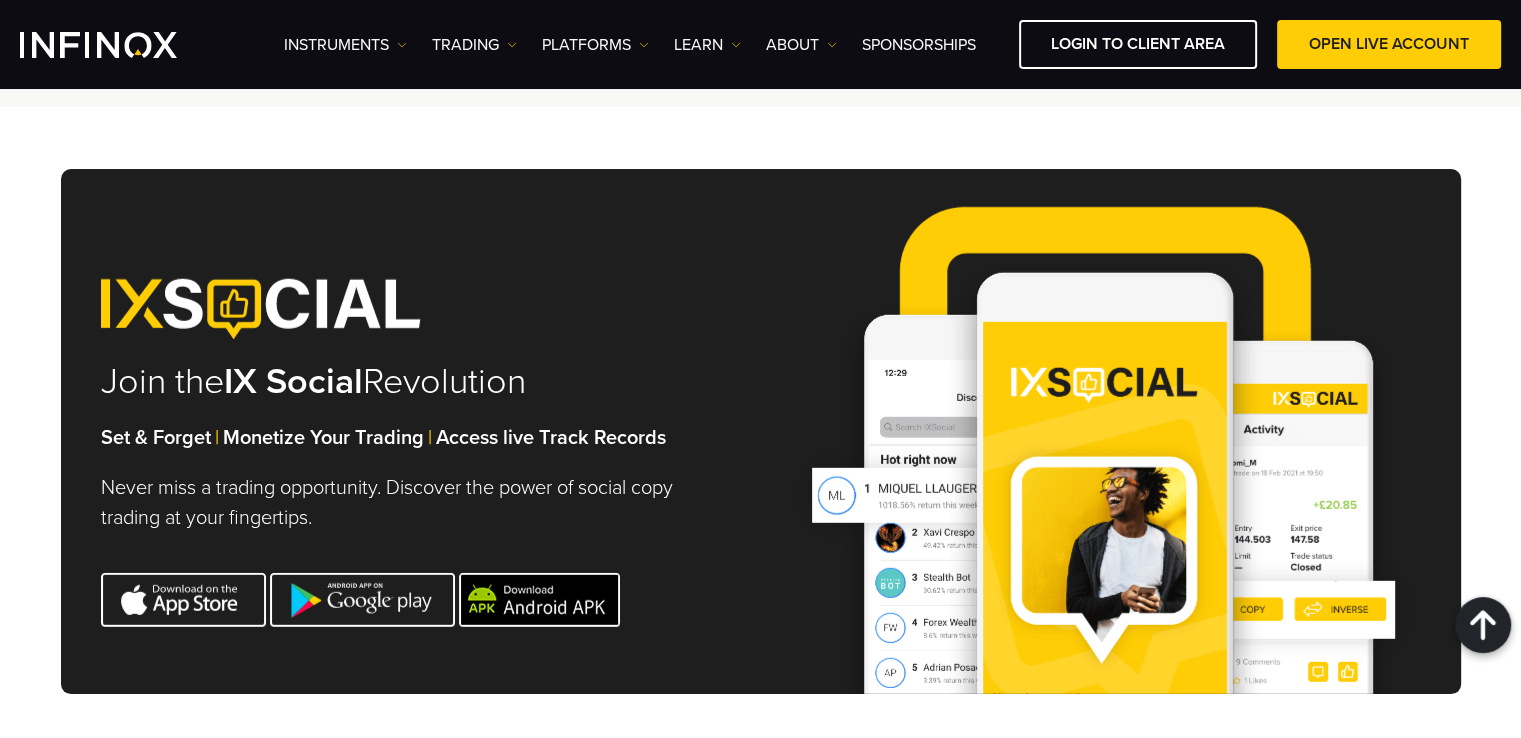 click on "IX PARTNERS
IXO PRIME
IX SOCIAL
JOIN OUR MAILING LIST
Never Miss a Trading Opportunity with IX Daily.  Join Today!
I have read and confirm the  . SUBSCRIBE" at bounding box center [760, -2380] 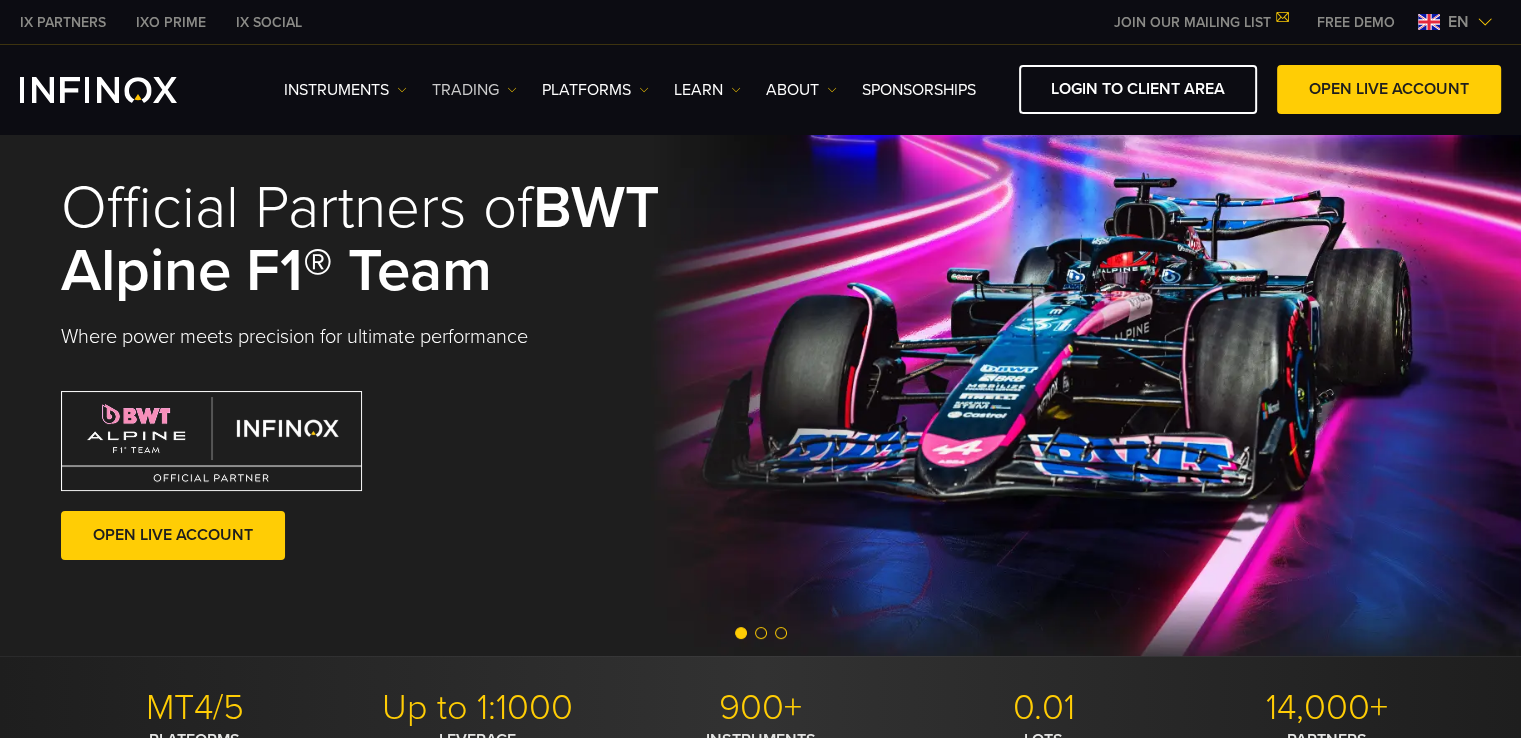 click on "TRADING" at bounding box center [474, 90] 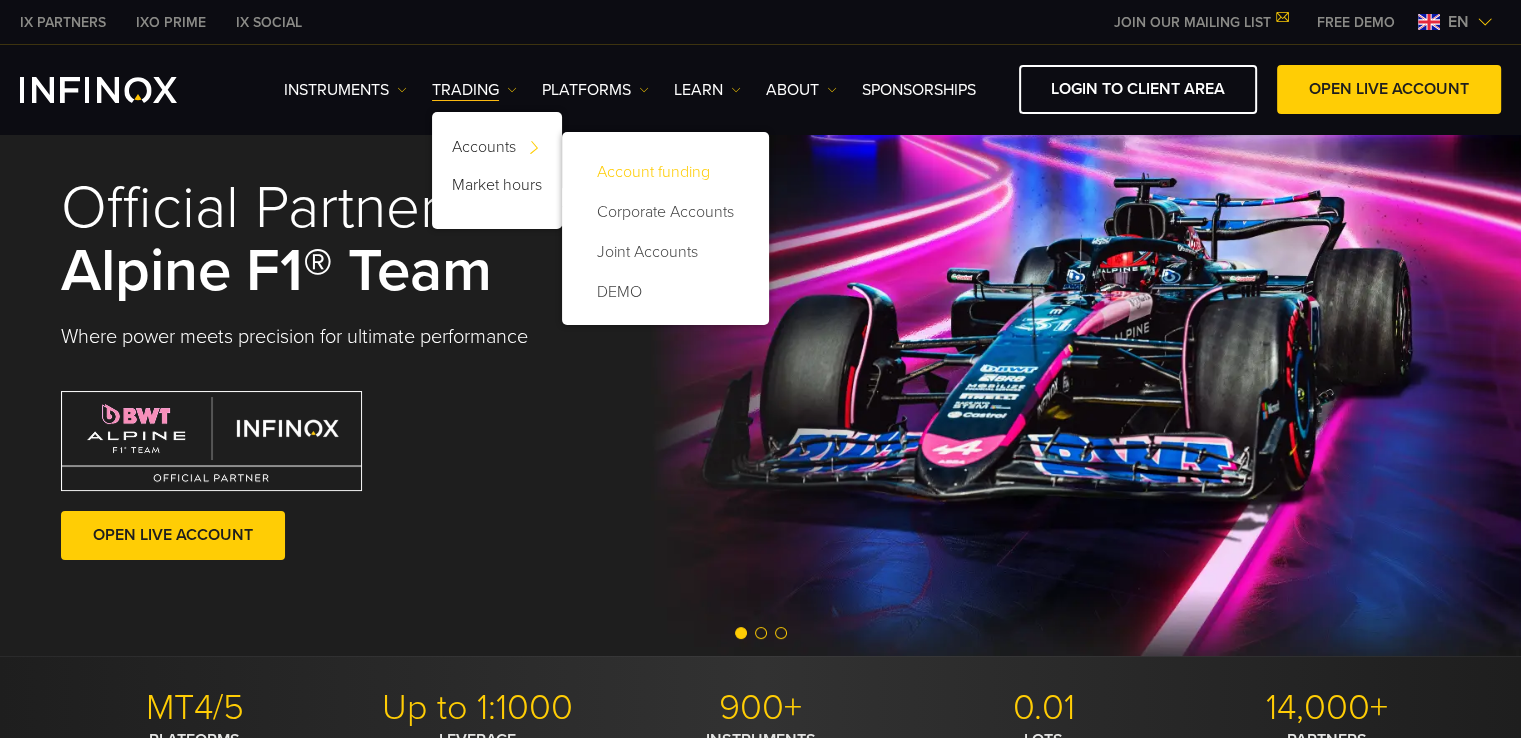 click on "Account funding" at bounding box center (665, 172) 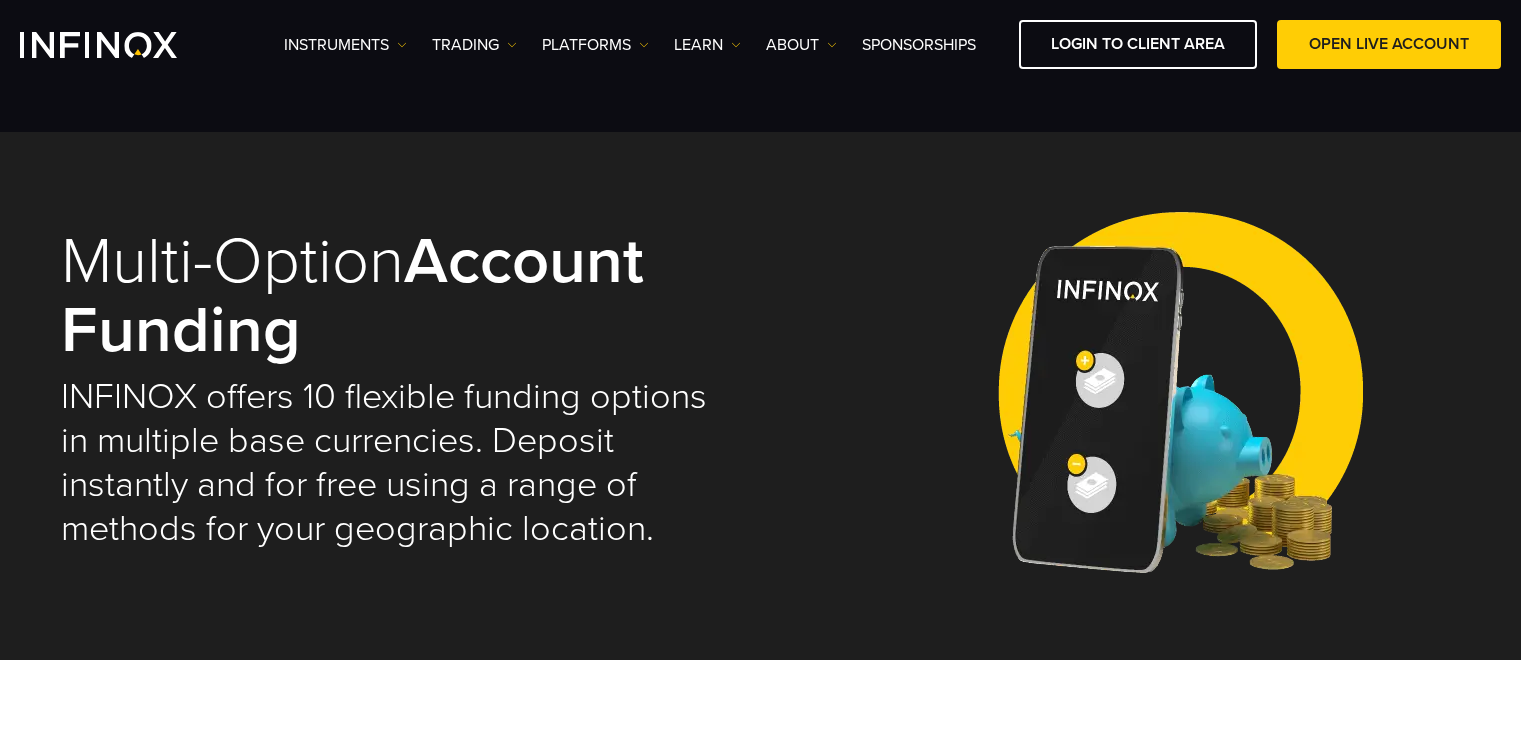 select on "***" 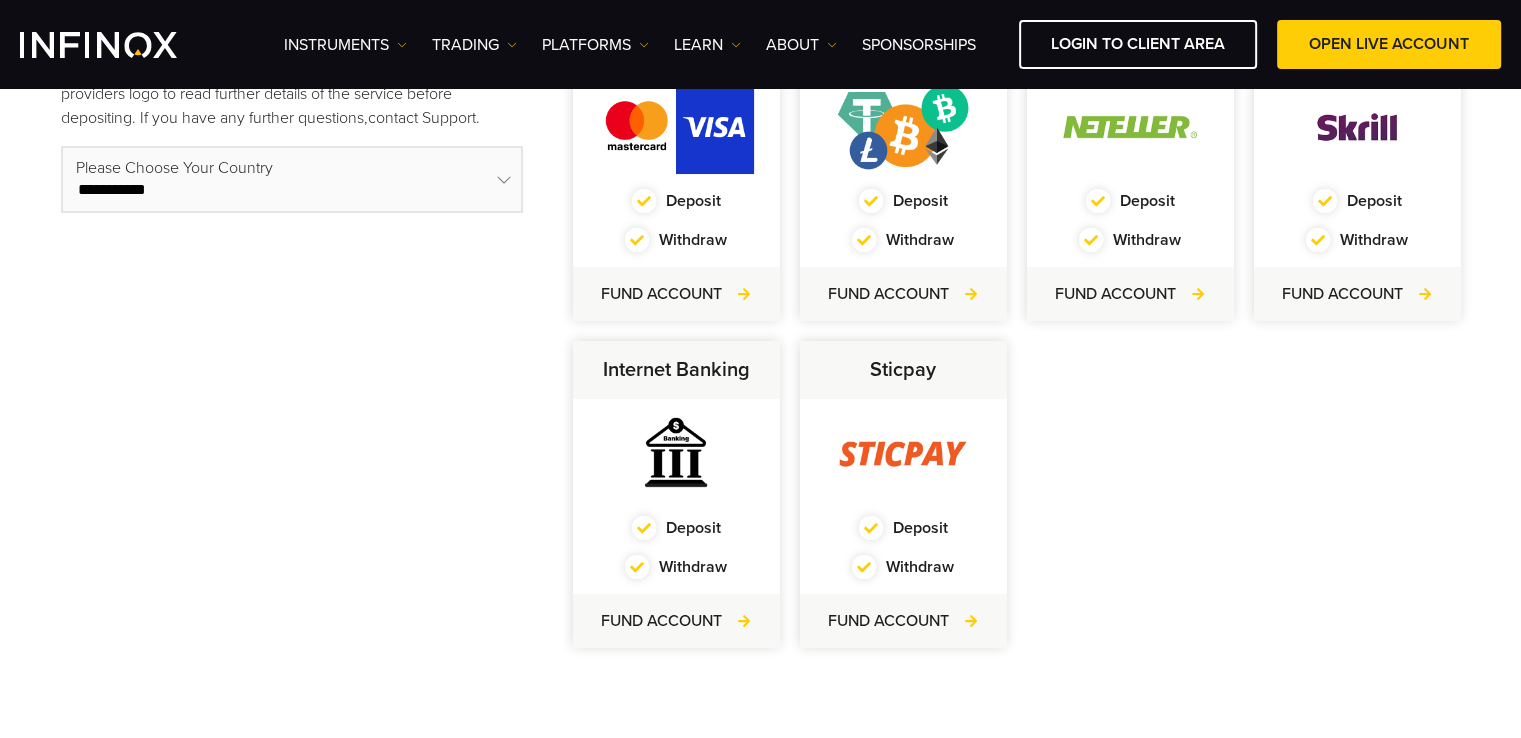 scroll, scrollTop: 0, scrollLeft: 0, axis: both 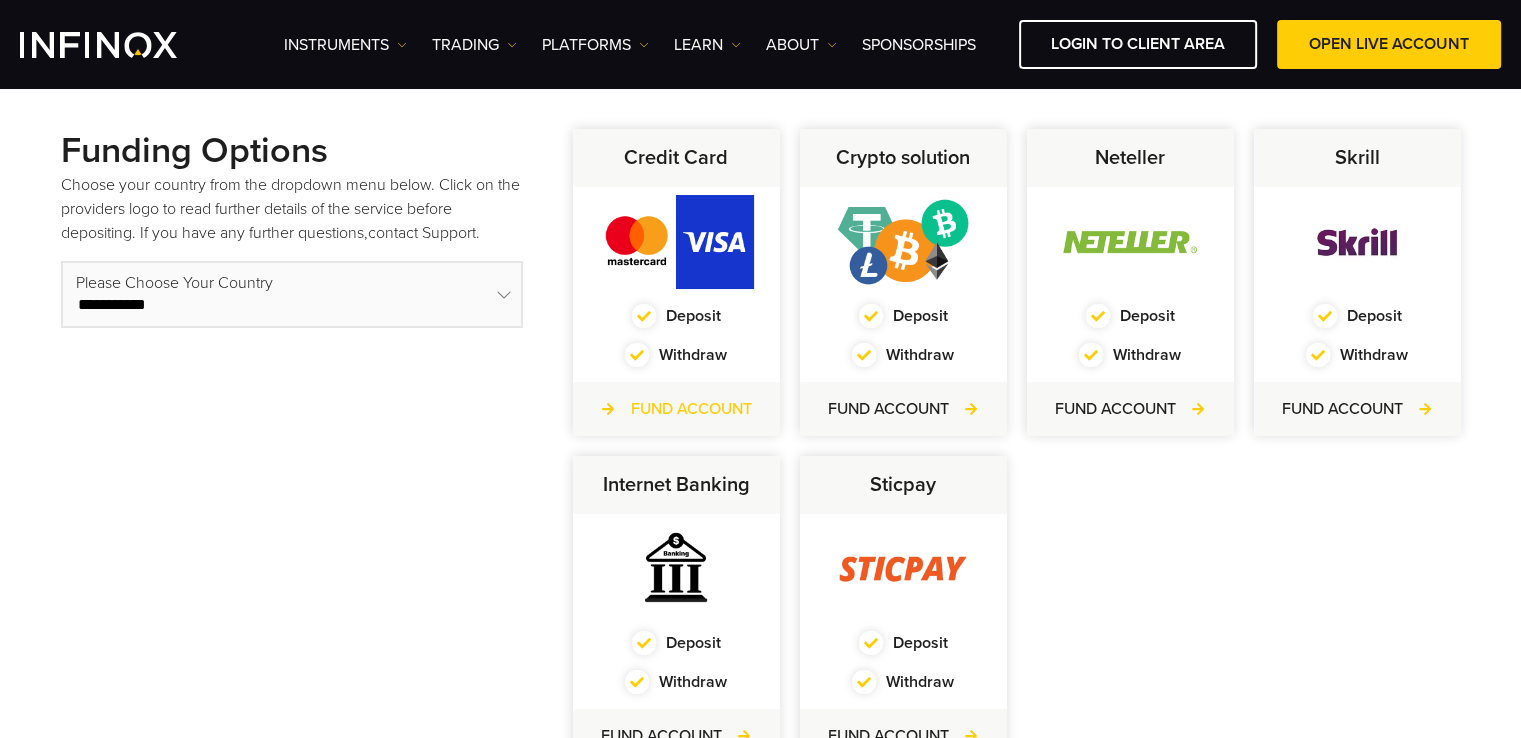 click on "FUND ACCOUNT" at bounding box center (676, 409) 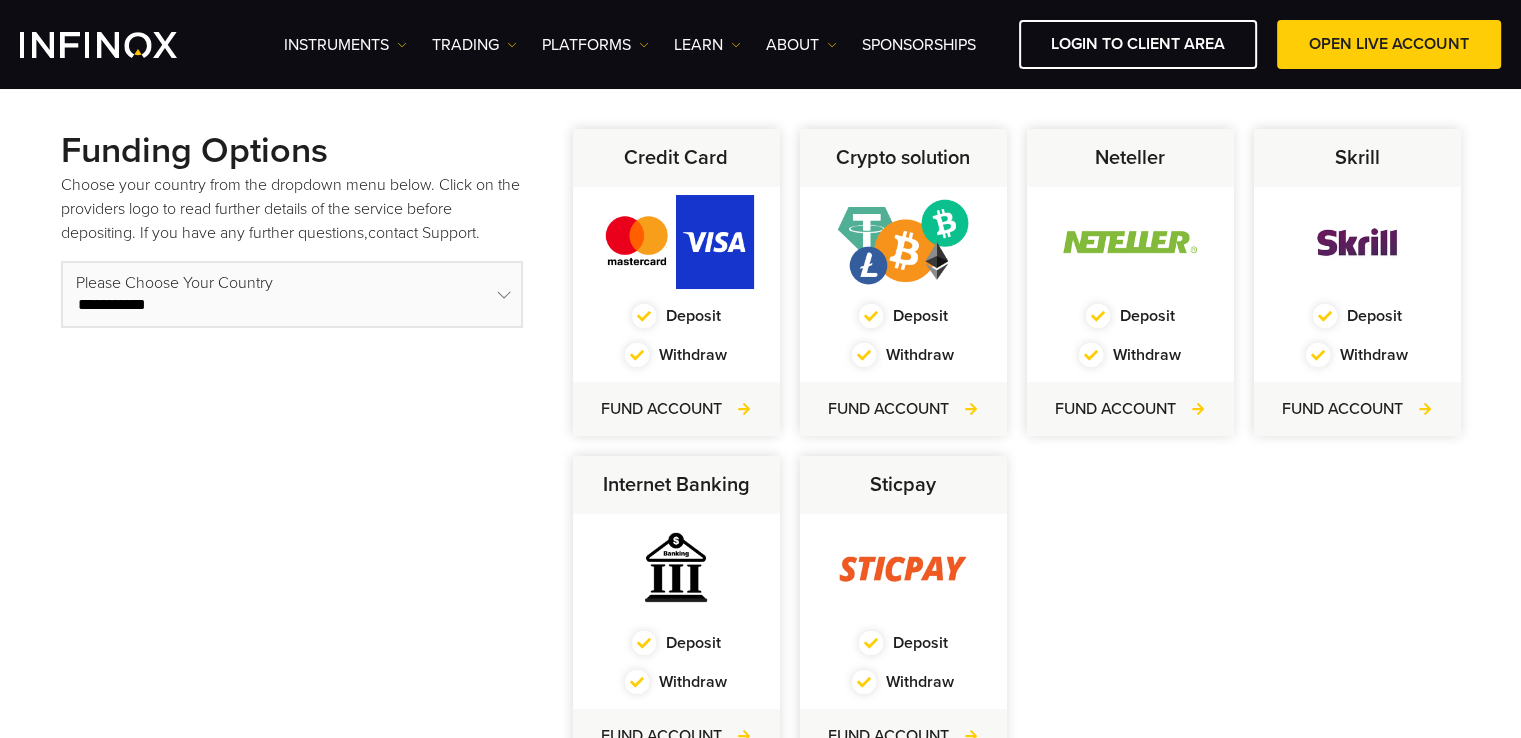 scroll, scrollTop: 0, scrollLeft: 0, axis: both 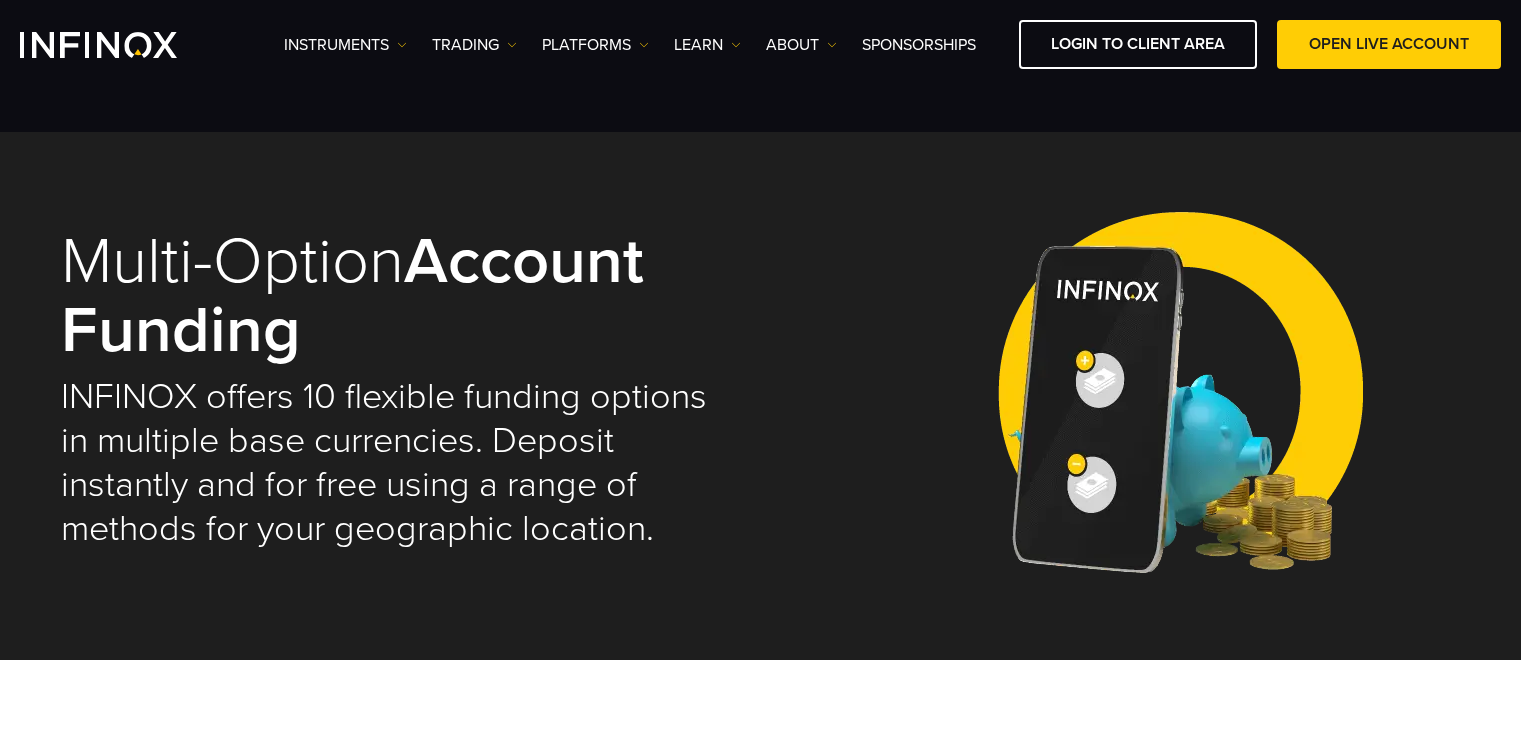 select on "***" 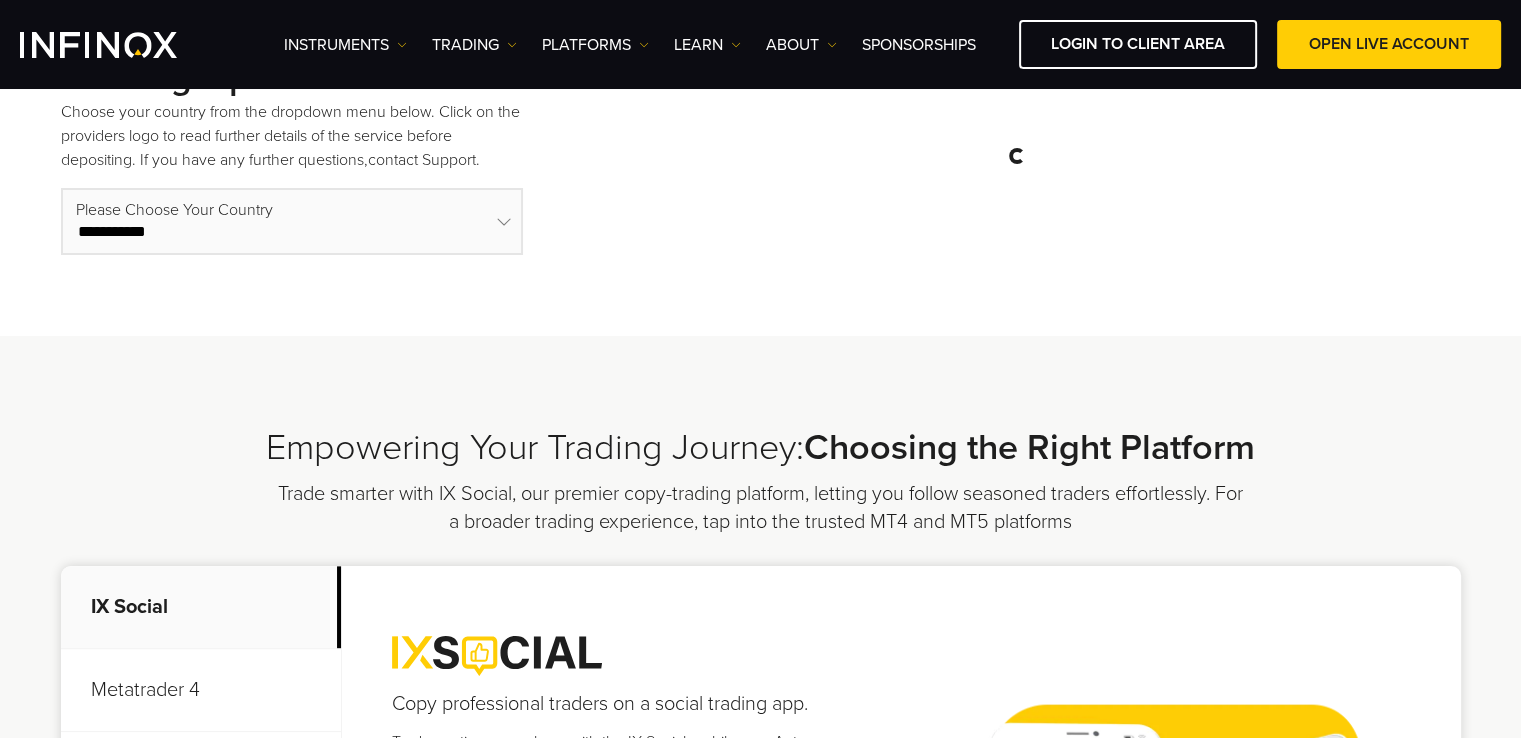scroll, scrollTop: 0, scrollLeft: 0, axis: both 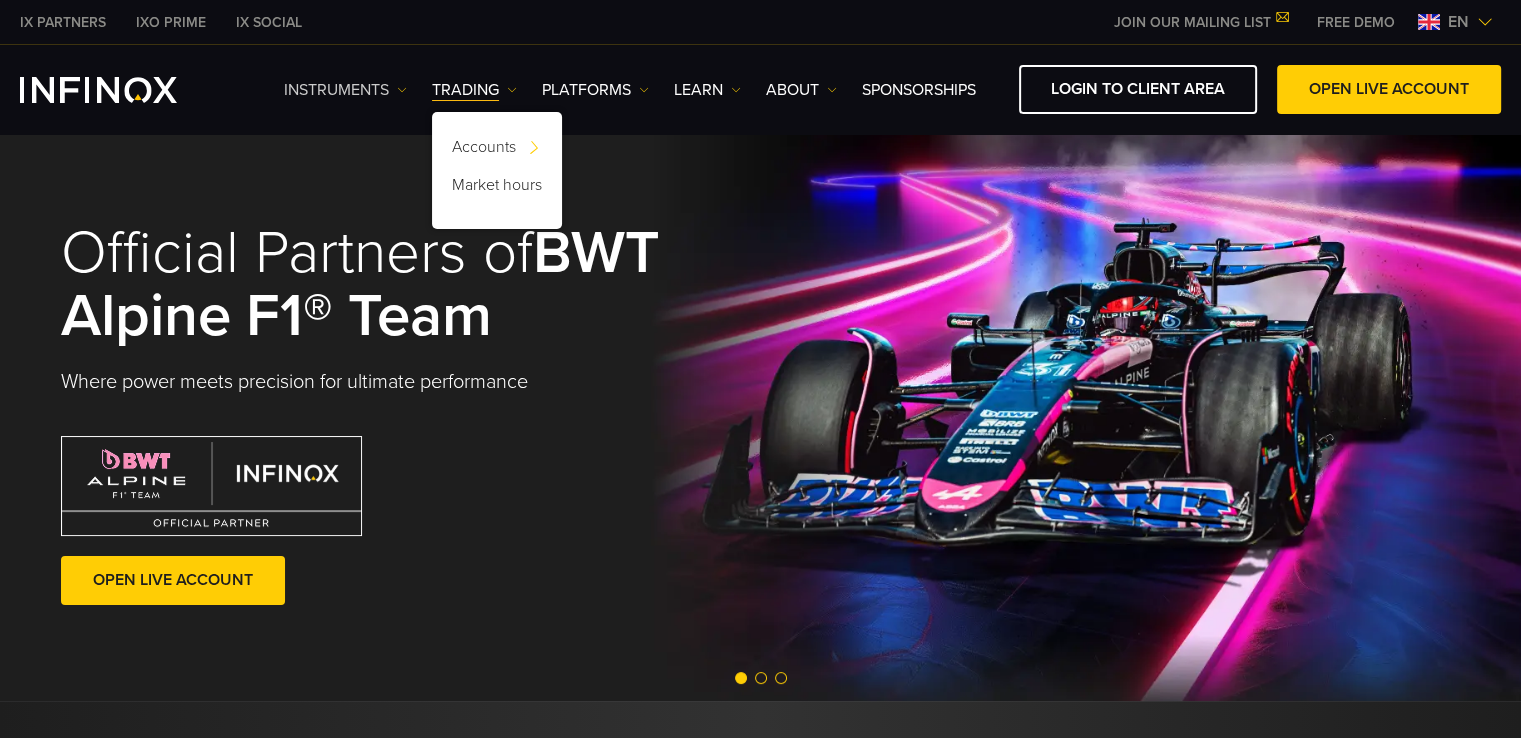 click on "Instruments" at bounding box center [345, 90] 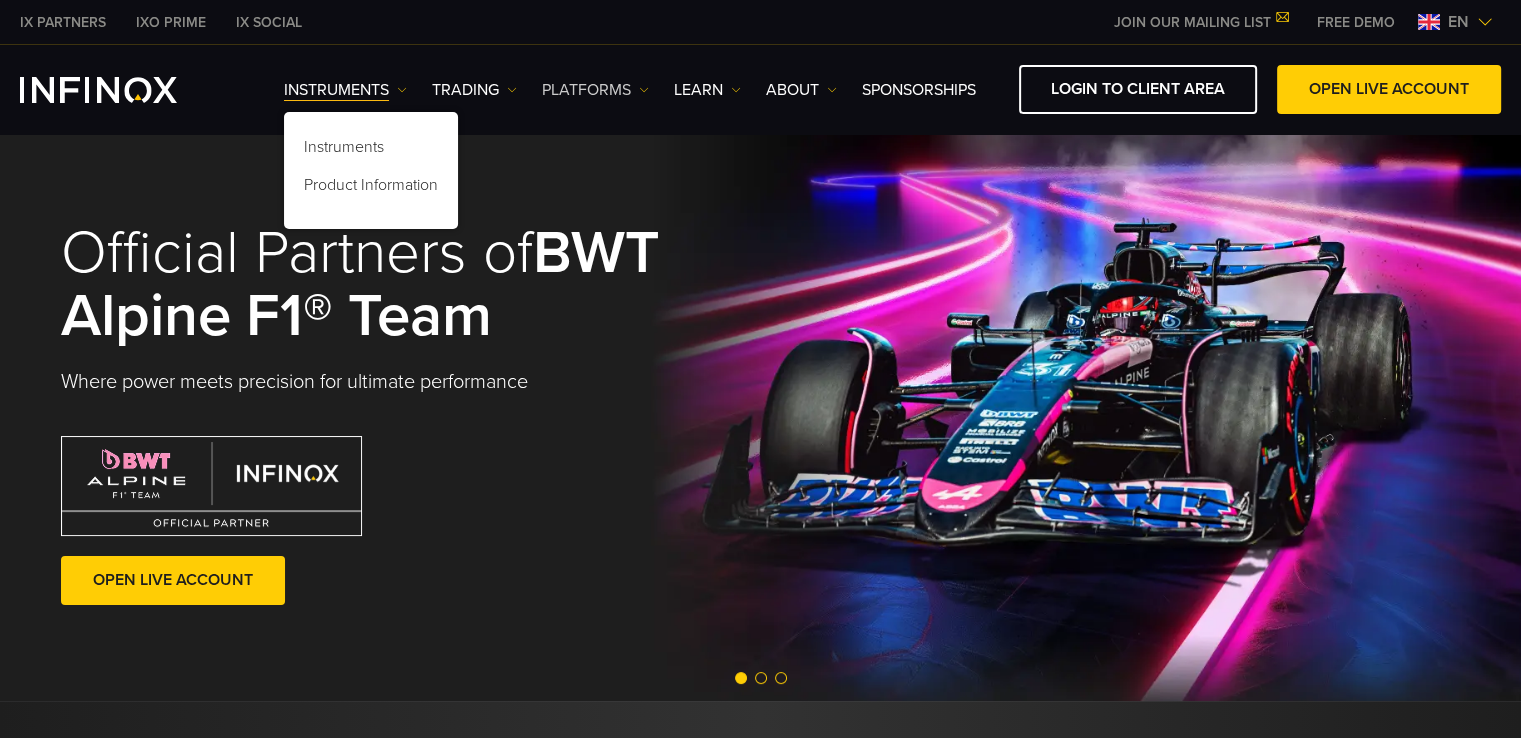 click on "PLATFORMS" at bounding box center (595, 90) 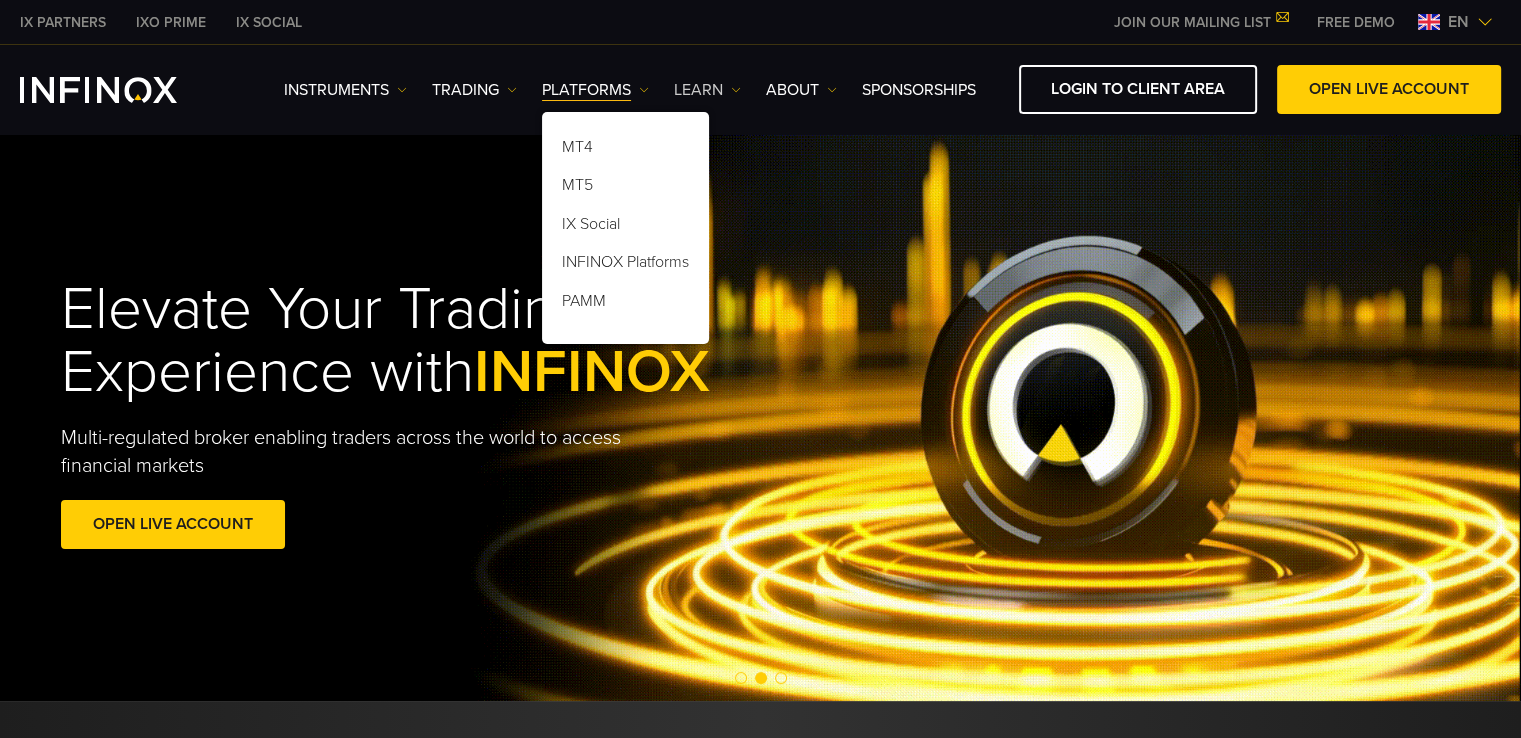 click at bounding box center [736, 90] 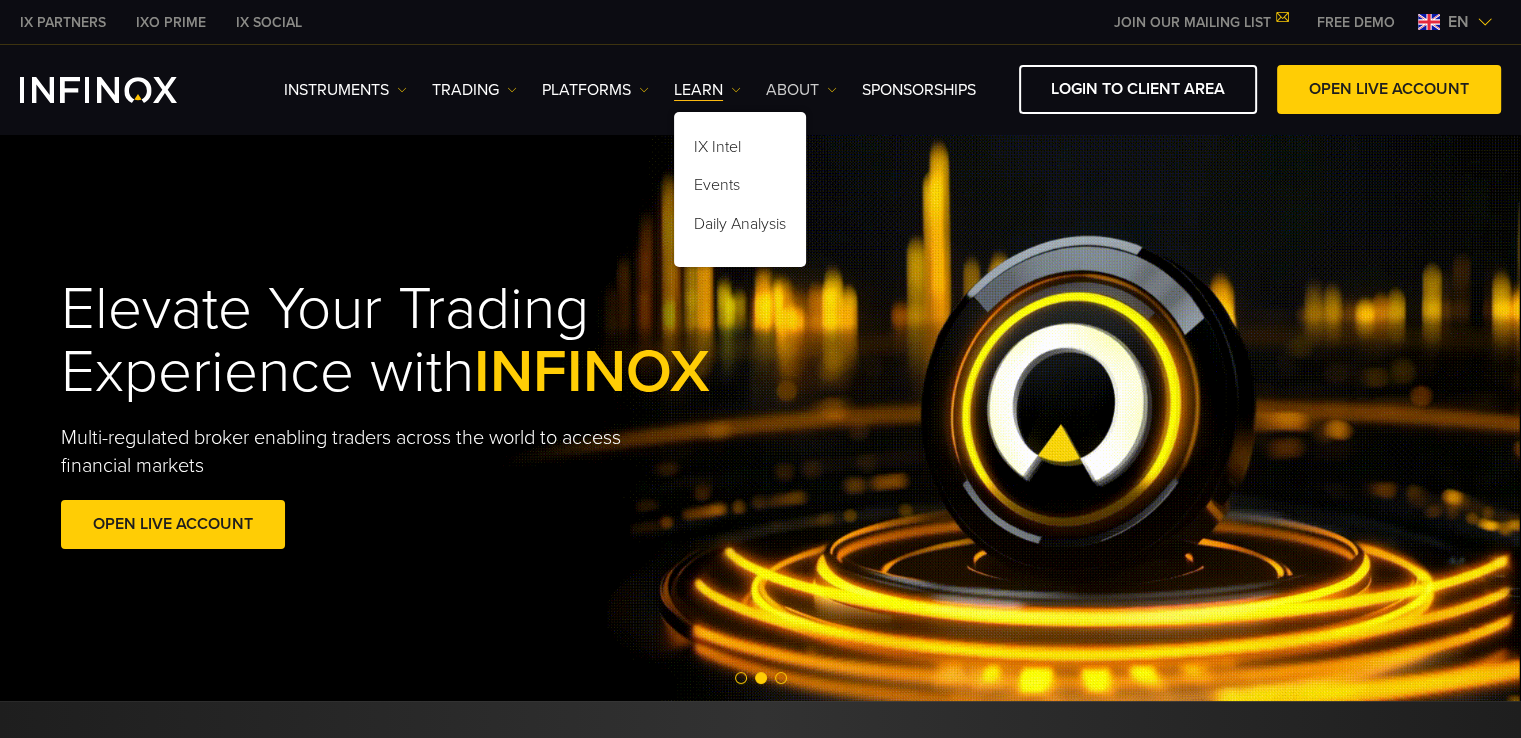 click at bounding box center (832, 90) 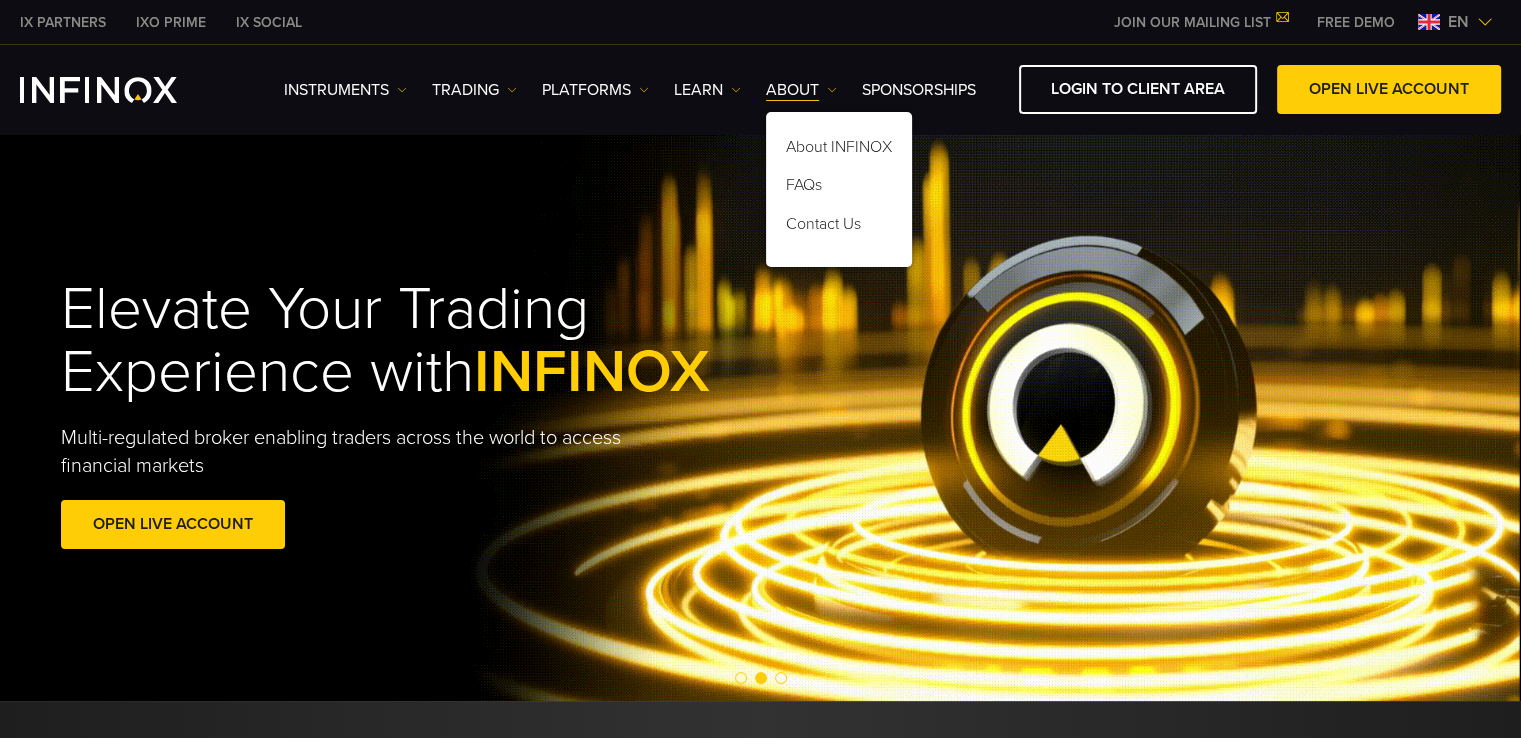 click on "Elevate Your Trading Experience with  INFINOX
Multi-regulated broker enabling traders across the world to access financial markets
OPEN LIVE ACCOUNT
Excellent - 4.4 out of 5 based on 515 Reviews" at bounding box center [760, 417] 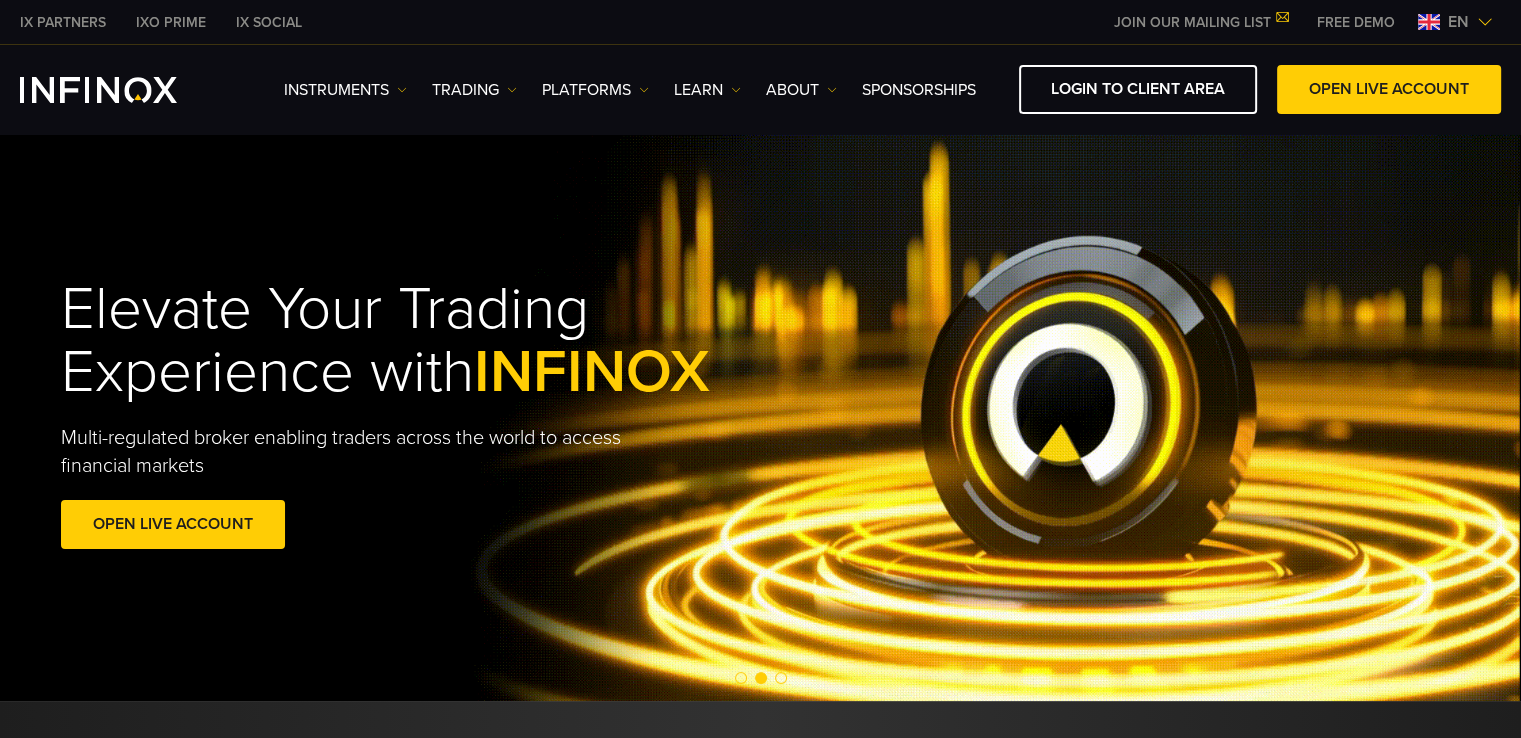 scroll, scrollTop: 0, scrollLeft: 0, axis: both 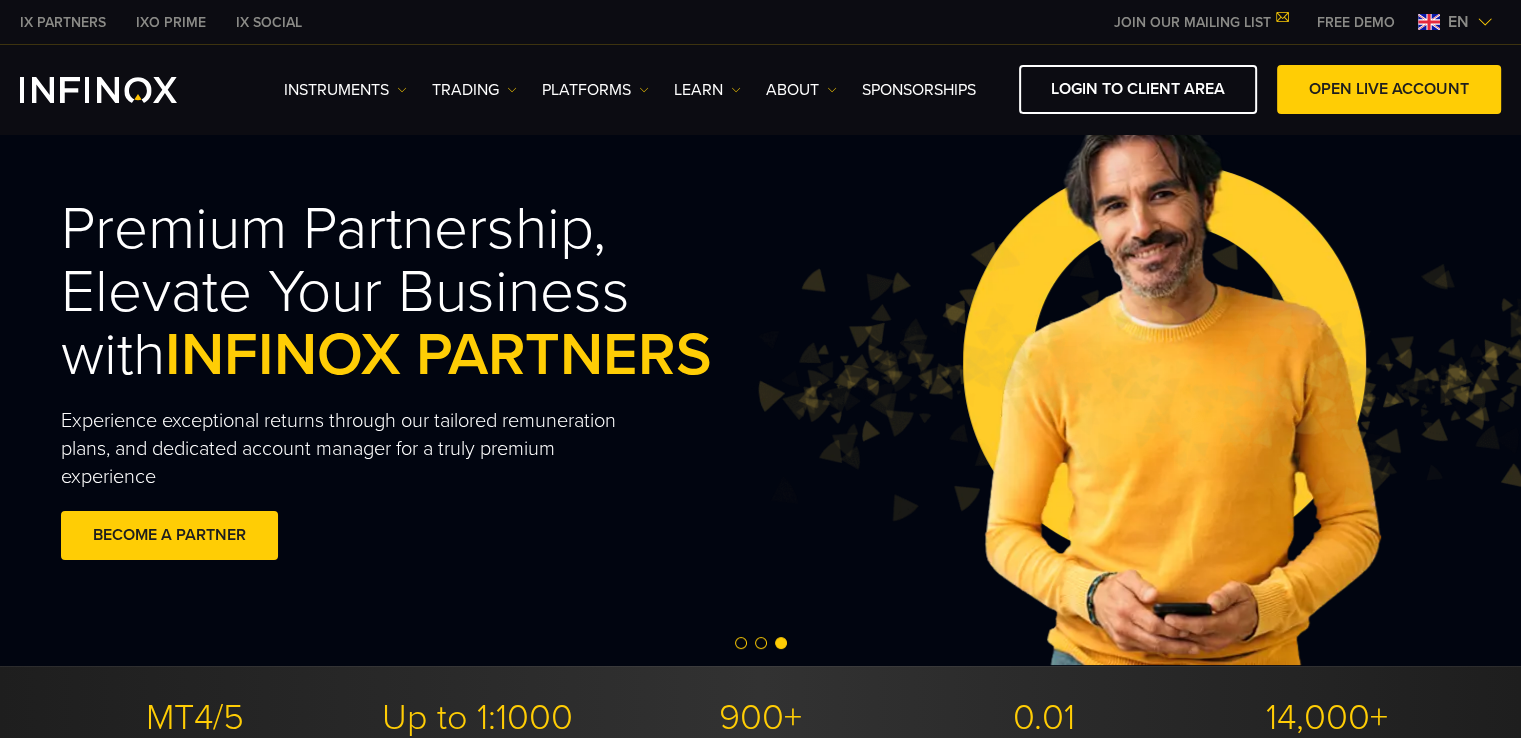 click at bounding box center (1485, 22) 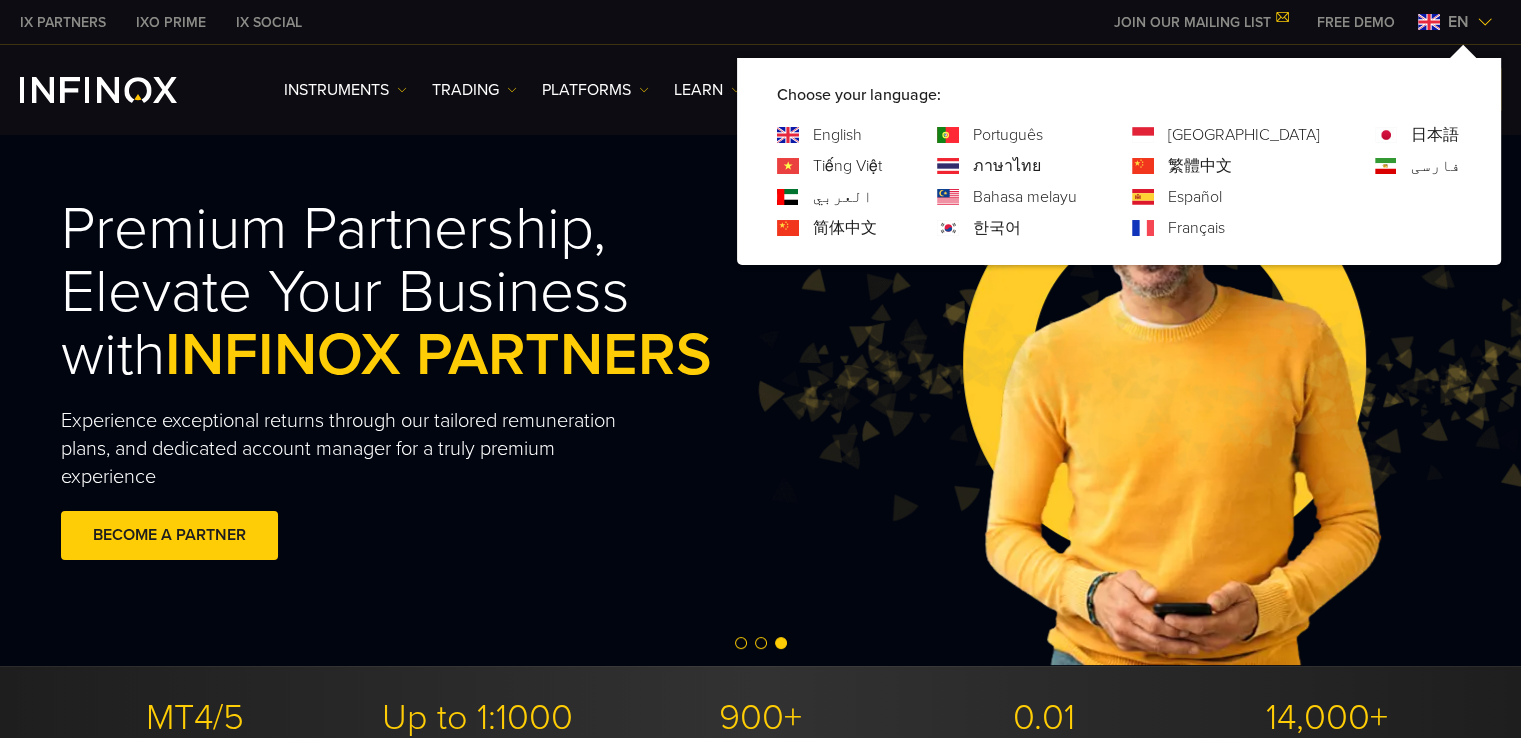 scroll, scrollTop: 0, scrollLeft: 0, axis: both 